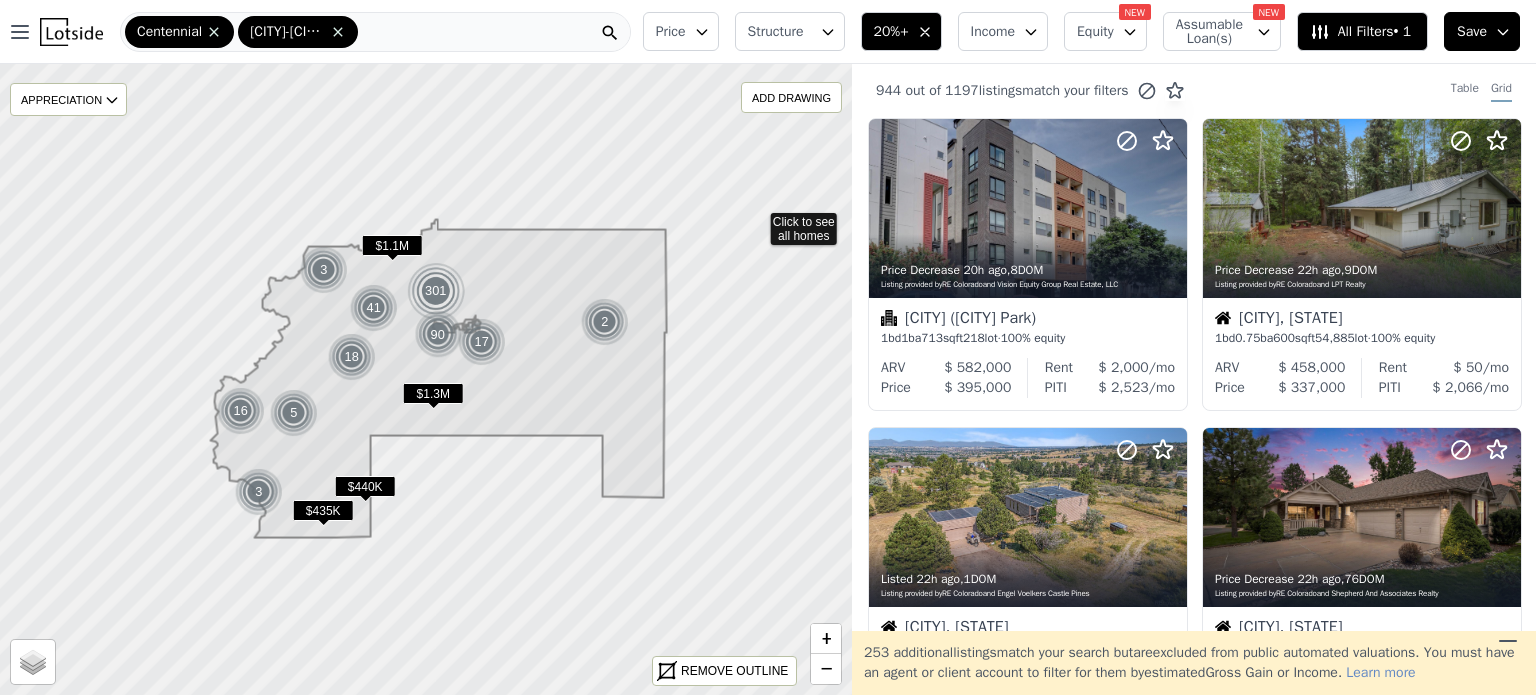 scroll, scrollTop: 0, scrollLeft: 0, axis: both 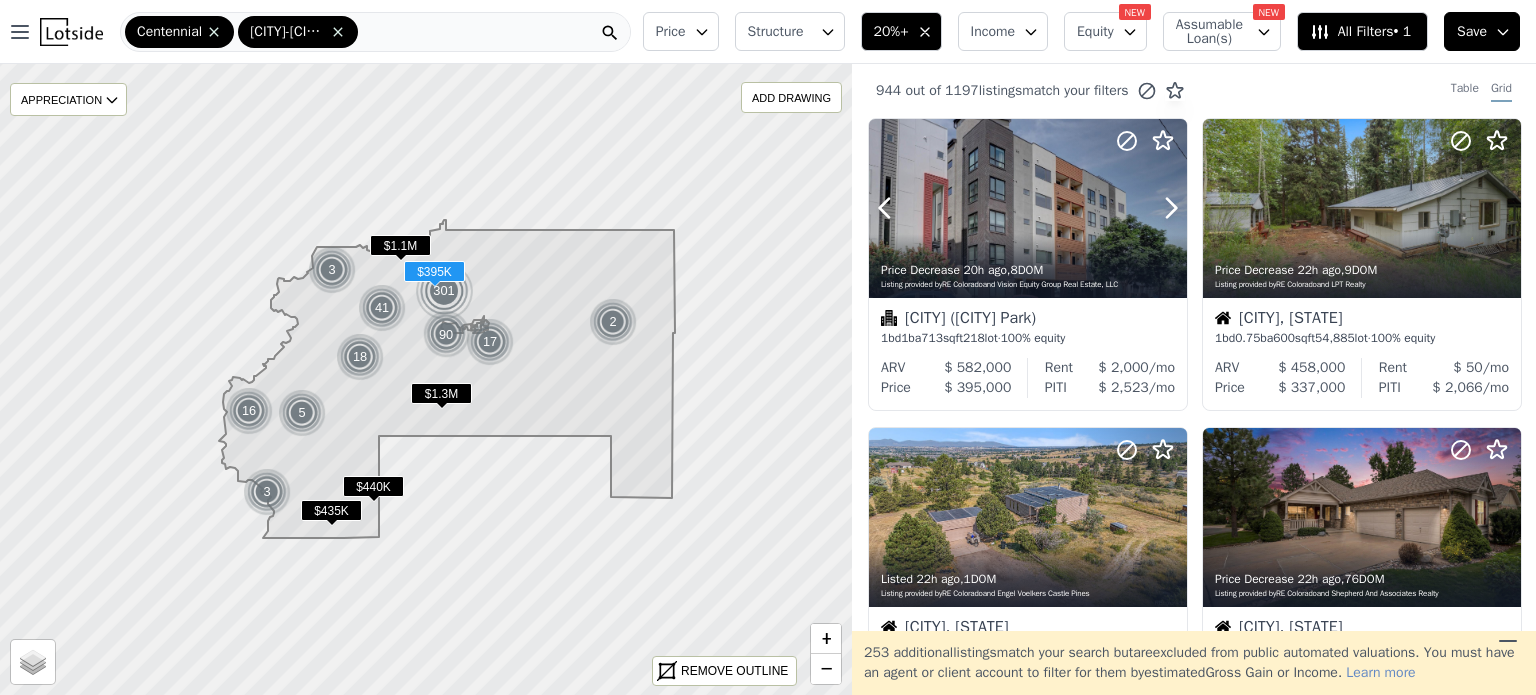 click at bounding box center [1028, 208] 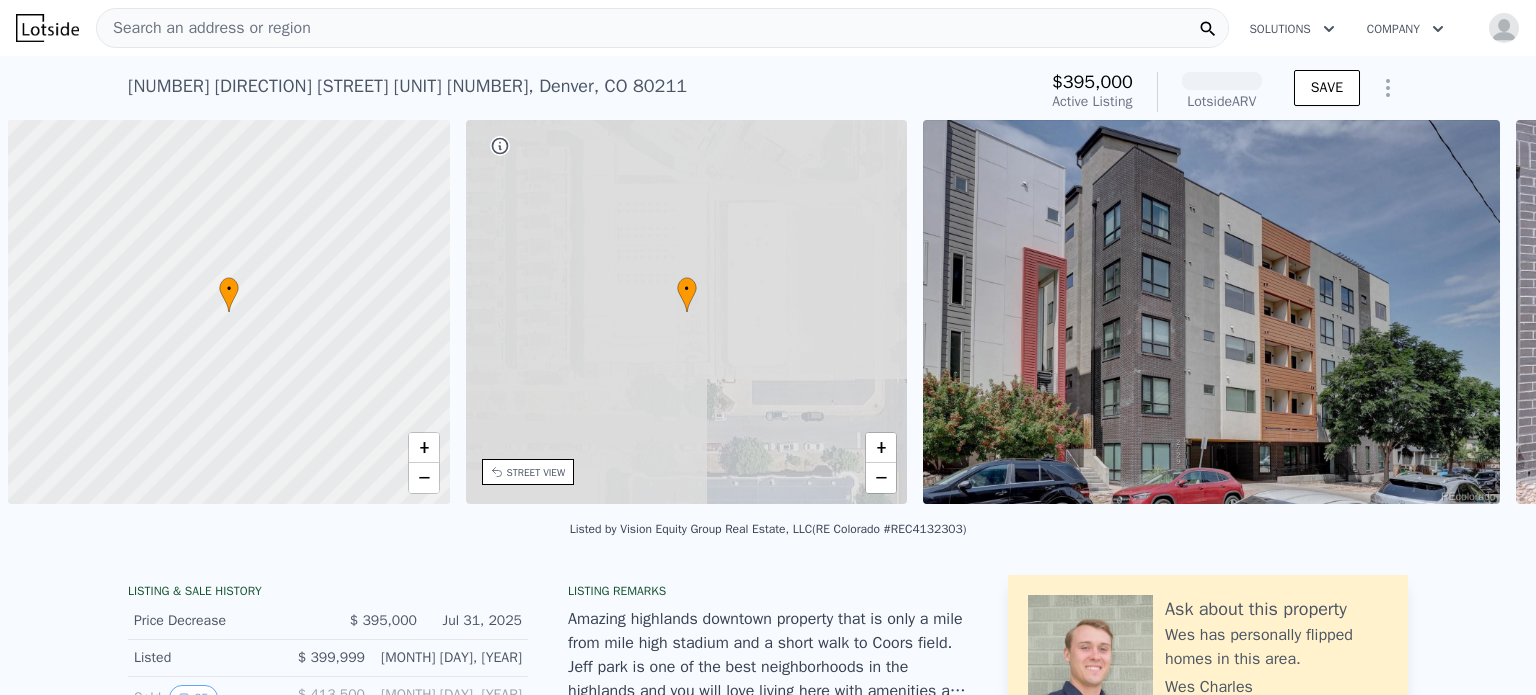 scroll, scrollTop: 0, scrollLeft: 0, axis: both 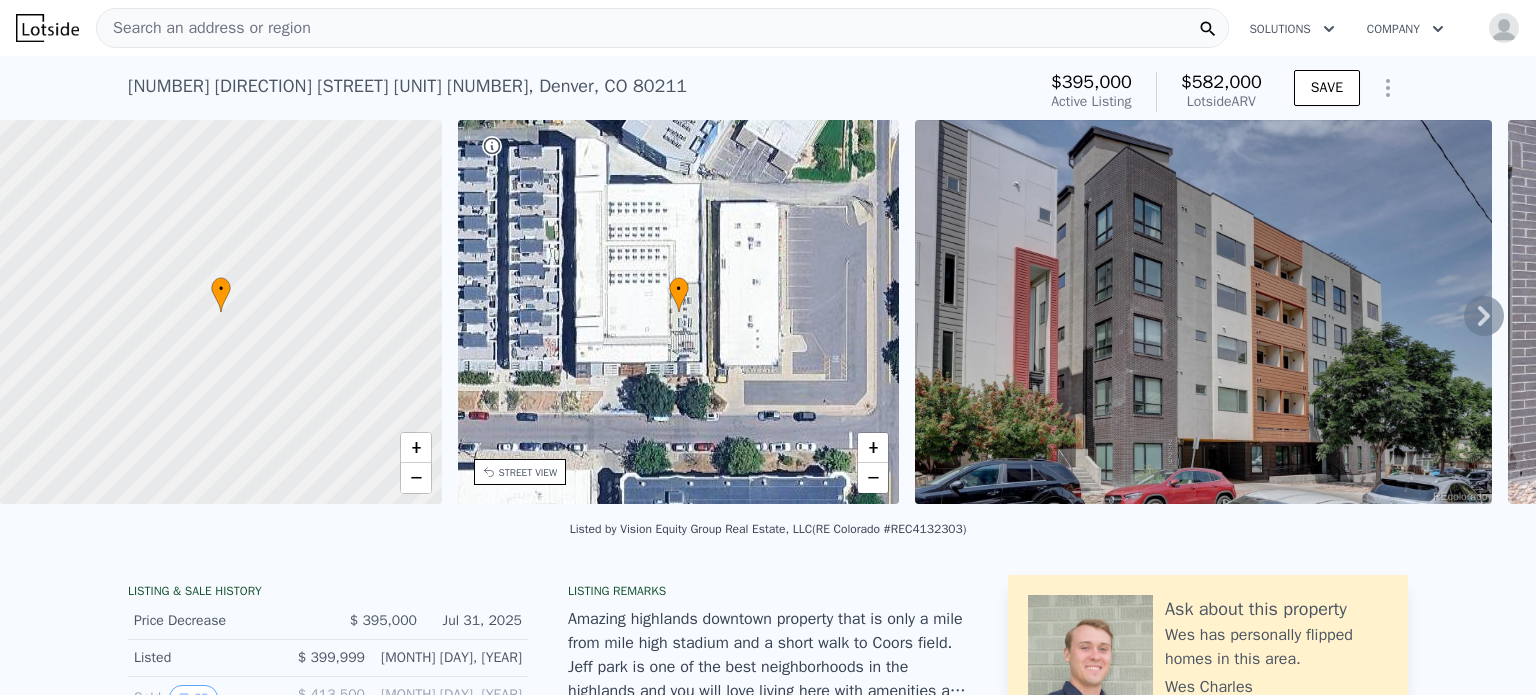 click on "Search an address or region" at bounding box center [662, 28] 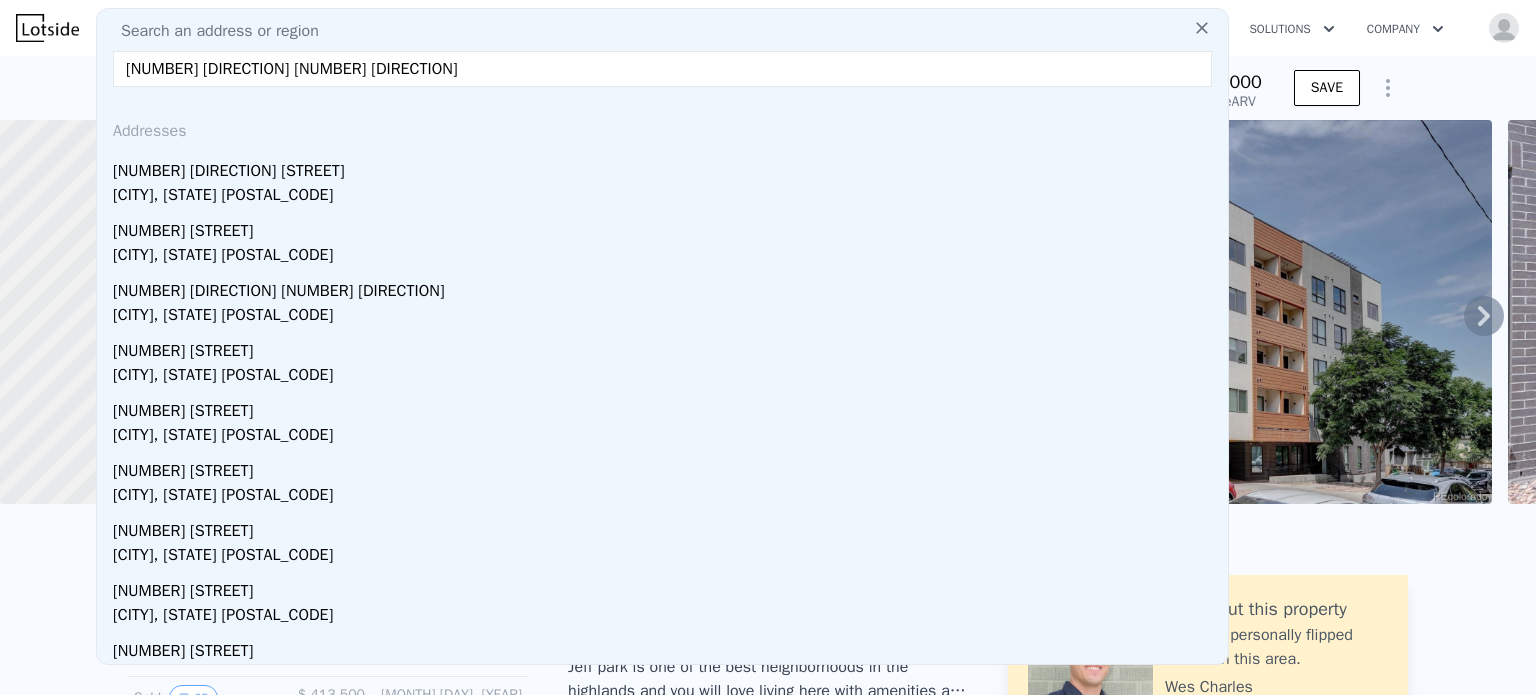 type on "7092 w 4th av" 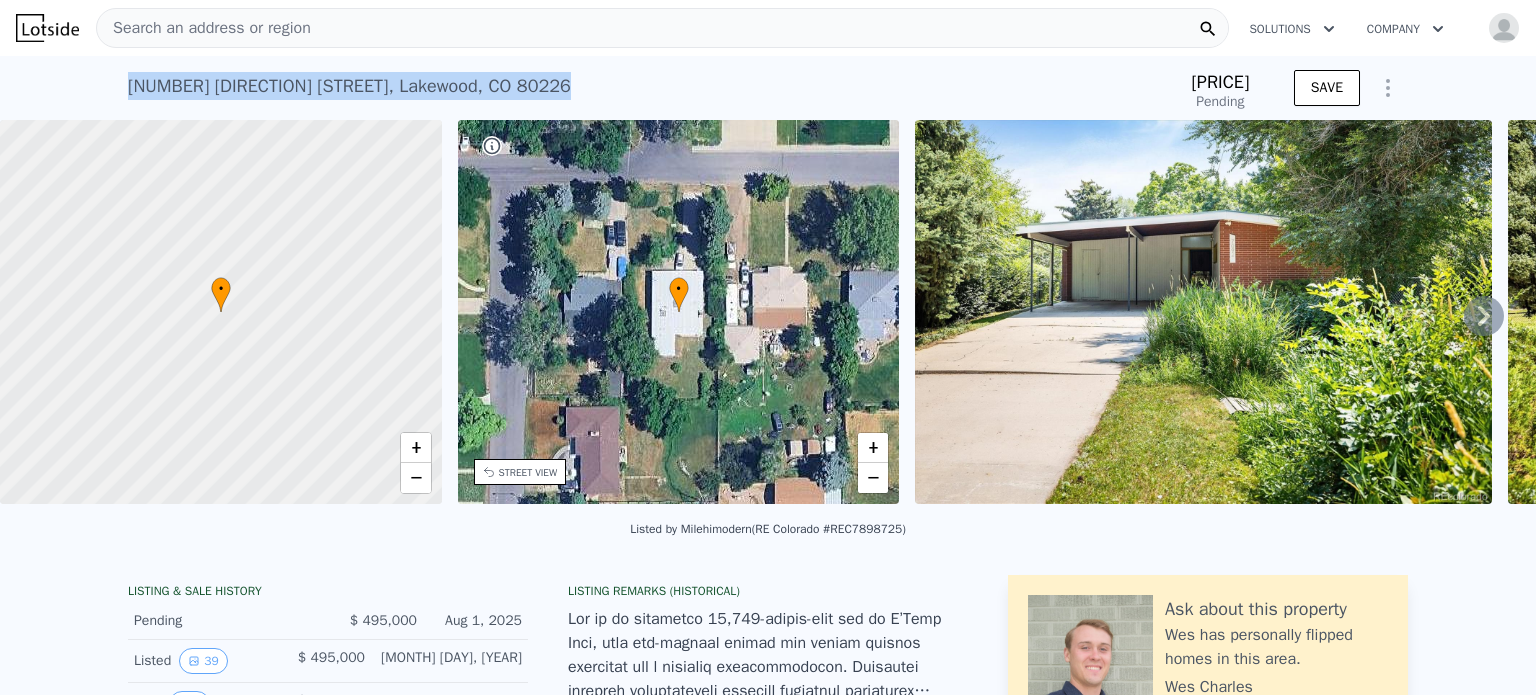 drag, startPoint x: 432, startPoint y: 93, endPoint x: 107, endPoint y: 90, distance: 325.01385 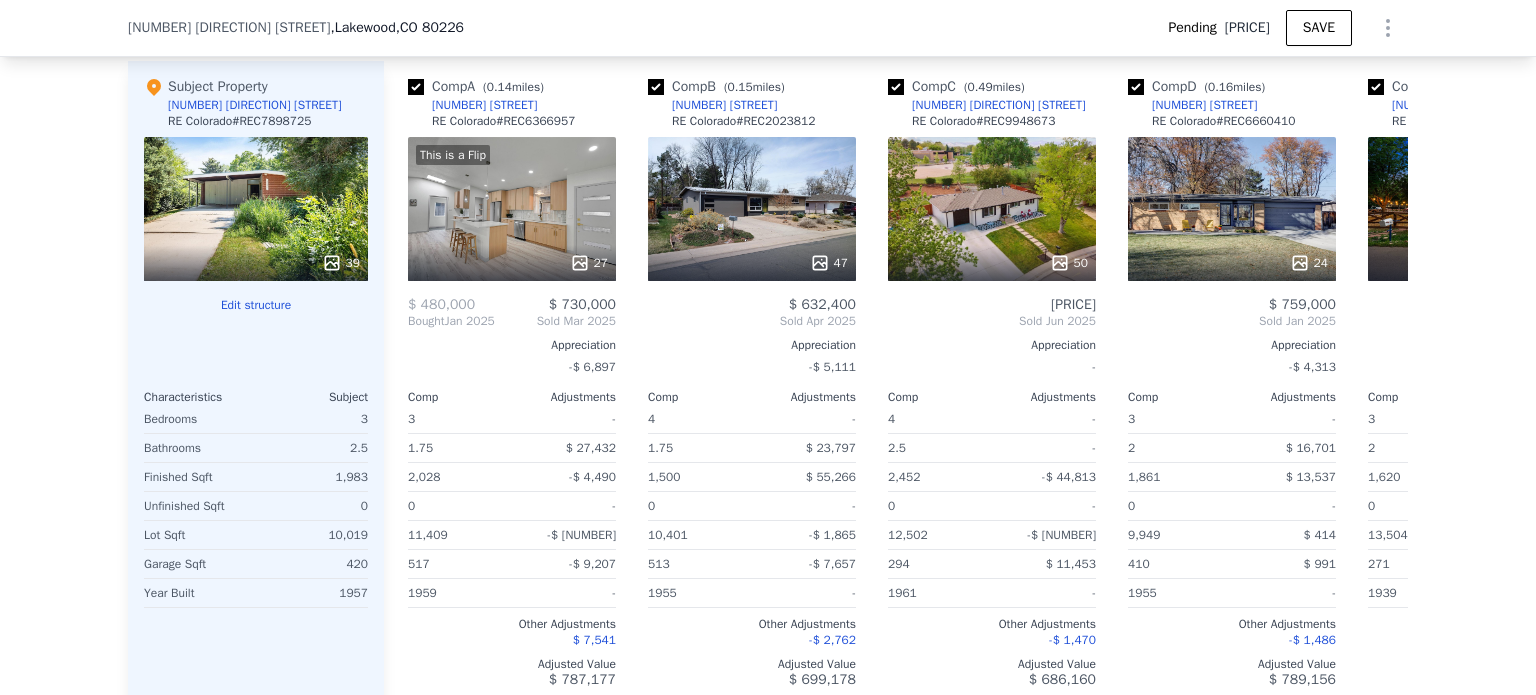 scroll, scrollTop: 2079, scrollLeft: 0, axis: vertical 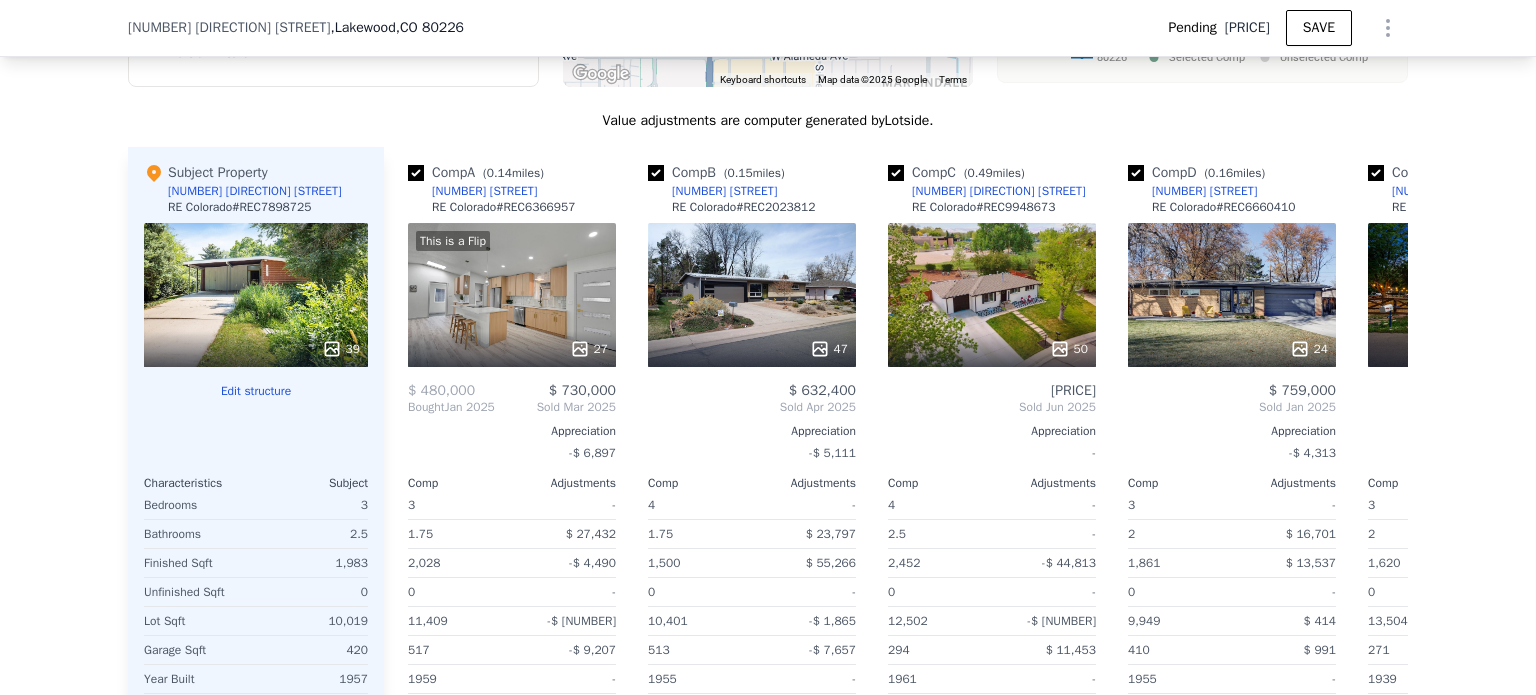 click on "This is a Flip 27" at bounding box center (512, 295) 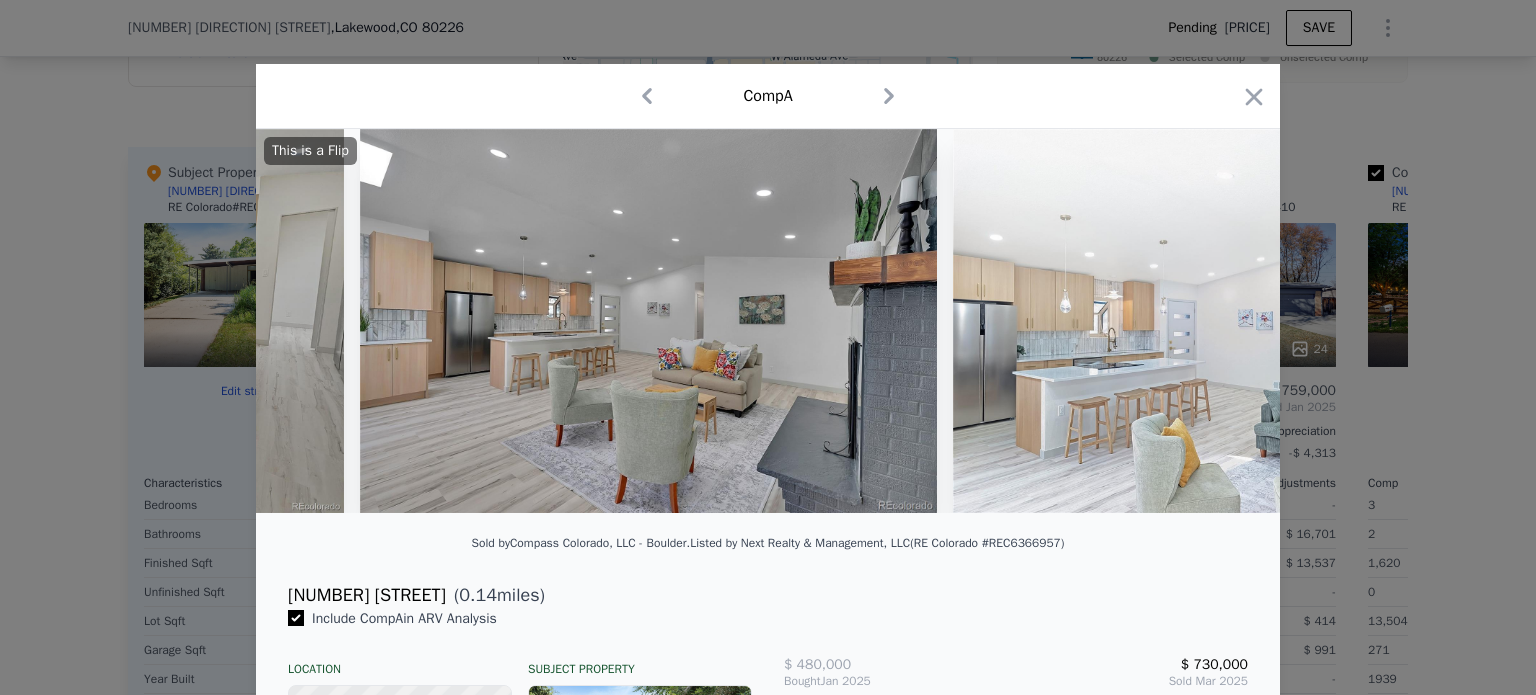 scroll, scrollTop: 0, scrollLeft: 4272, axis: horizontal 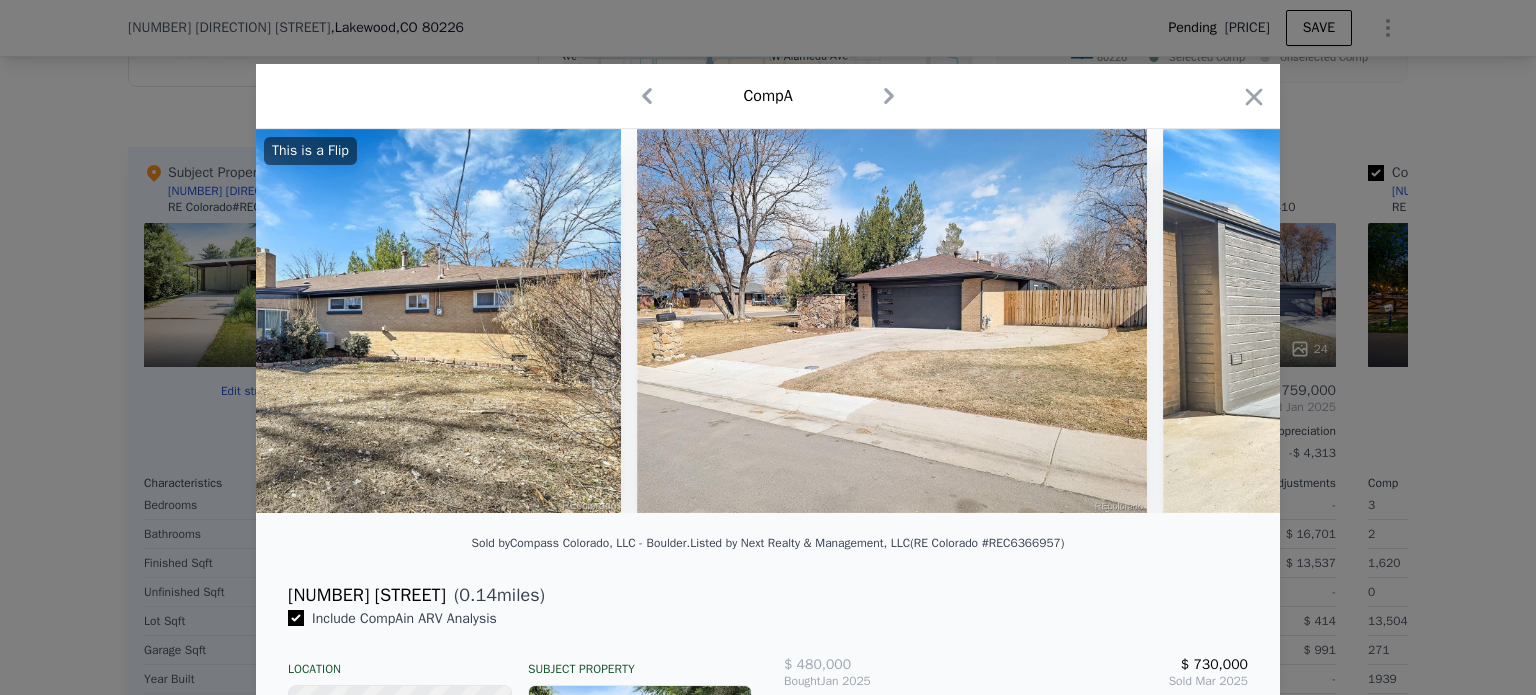 click 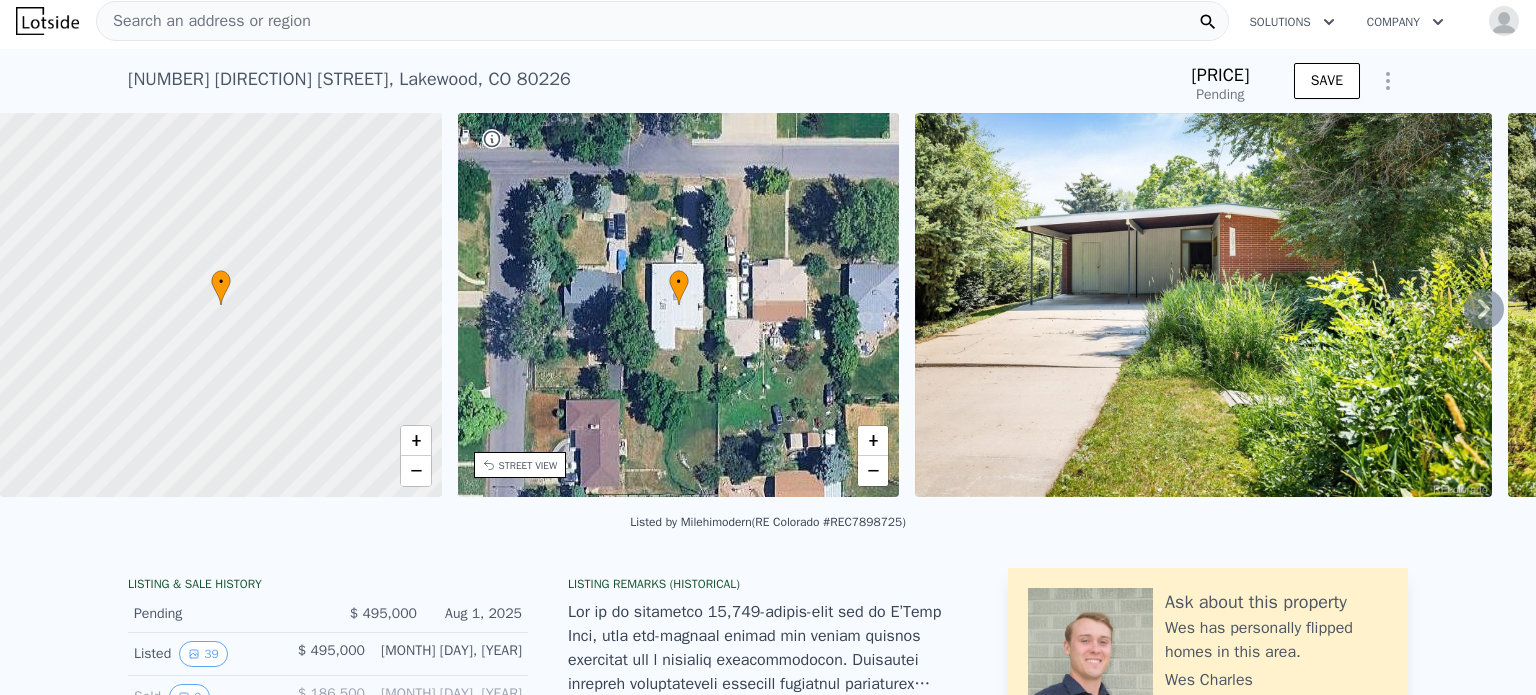 scroll, scrollTop: 0, scrollLeft: 0, axis: both 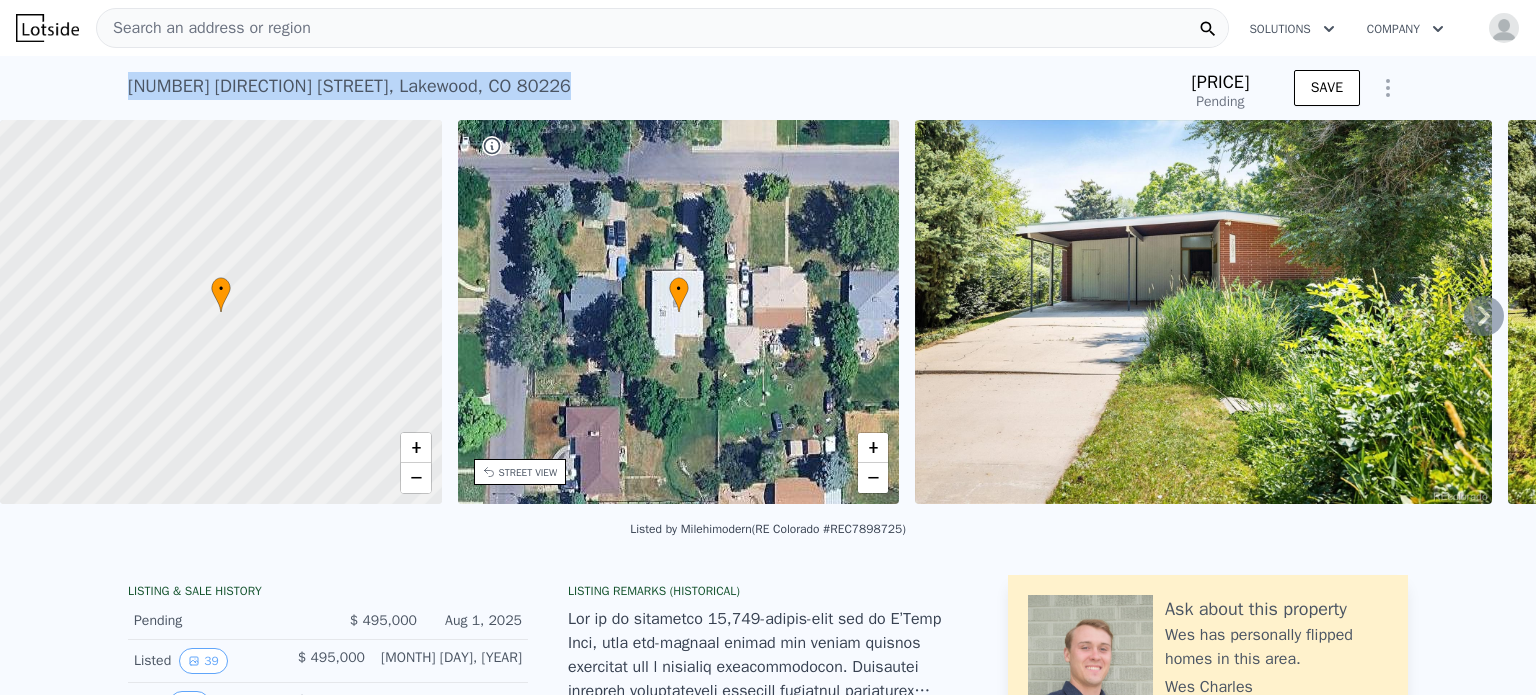drag, startPoint x: 443, startPoint y: 88, endPoint x: 72, endPoint y: 84, distance: 371.02158 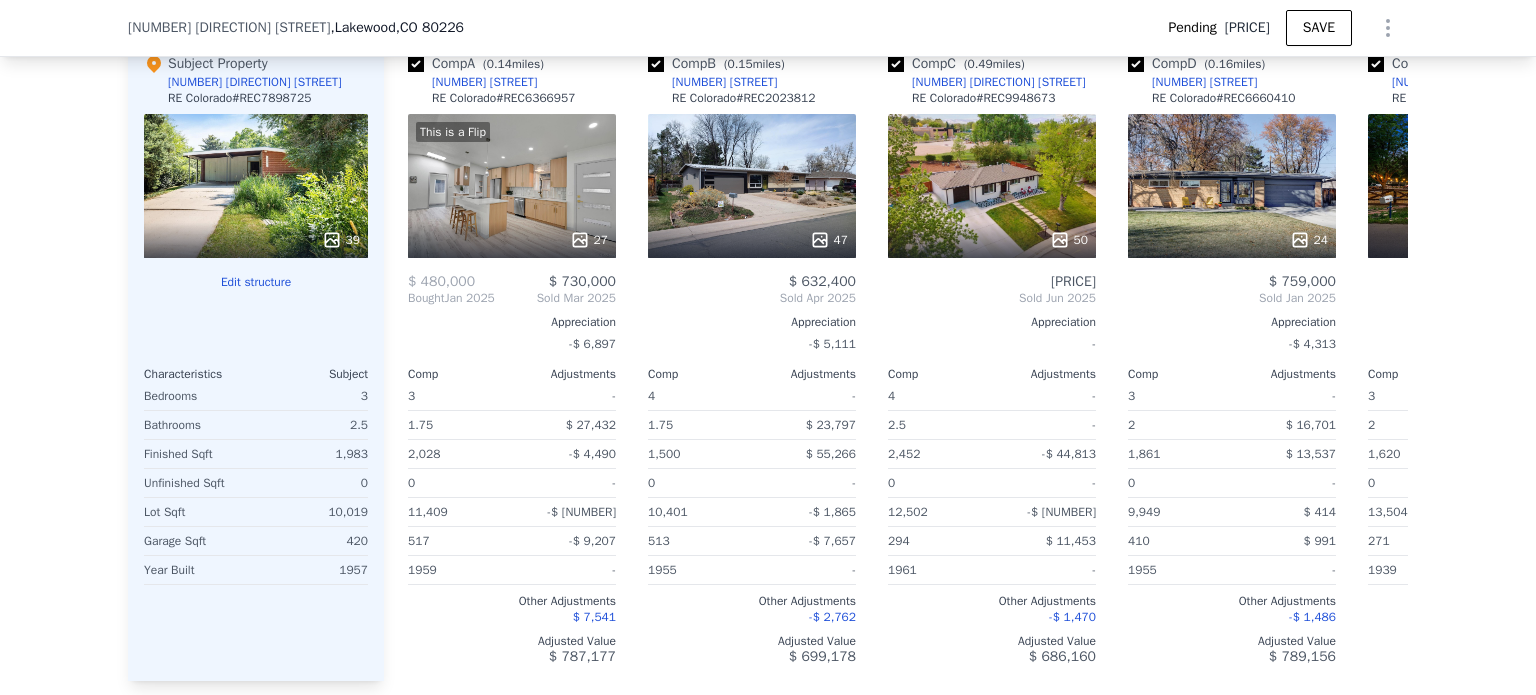 scroll, scrollTop: 2142, scrollLeft: 0, axis: vertical 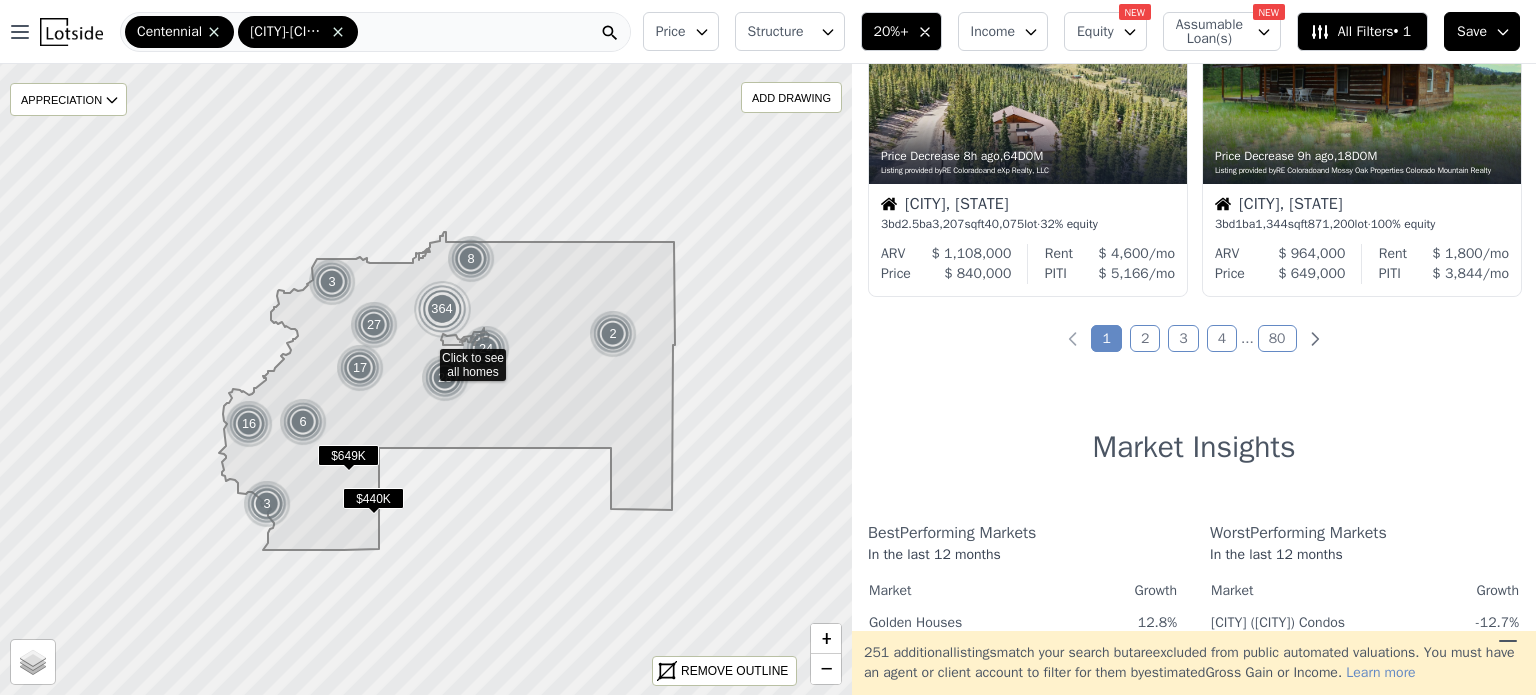 drag, startPoint x: 1138, startPoint y: 343, endPoint x: 1071, endPoint y: 346, distance: 67.06713 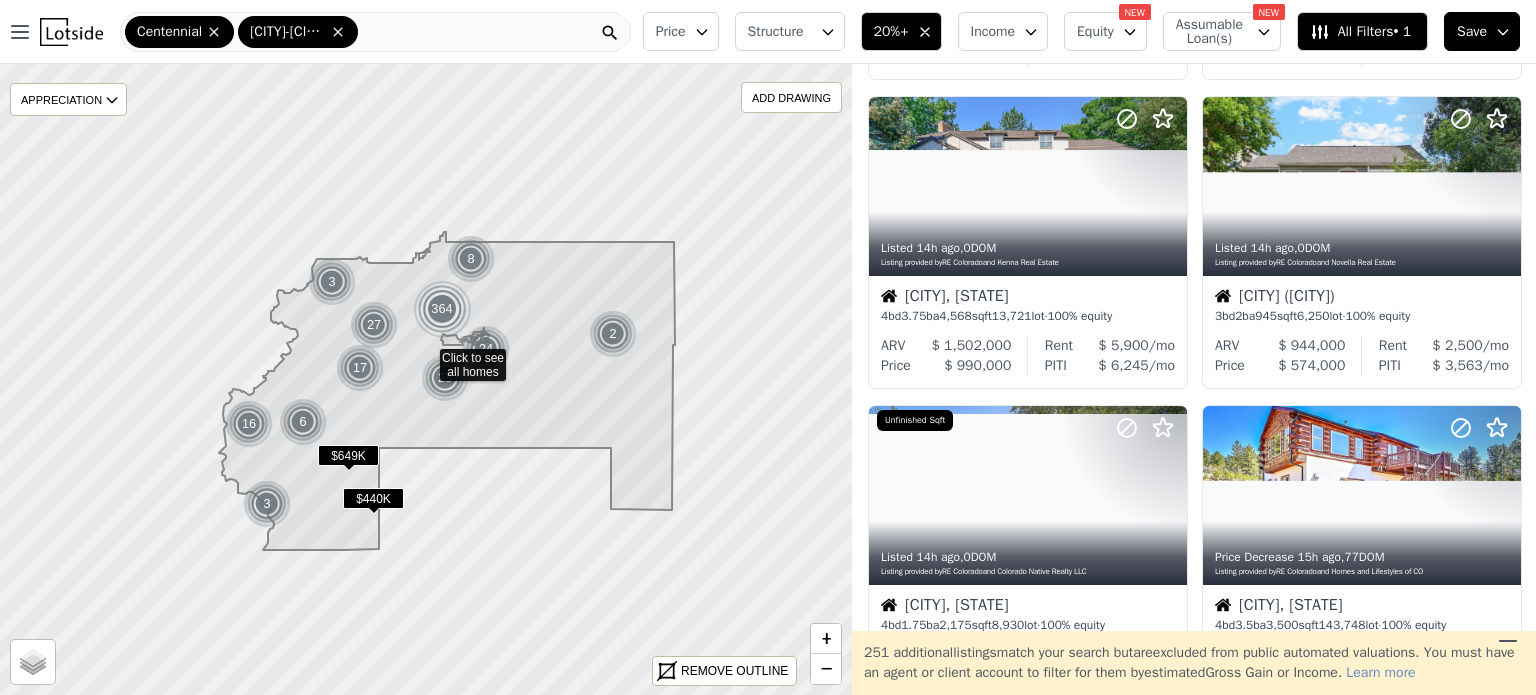 scroll, scrollTop: 0, scrollLeft: 0, axis: both 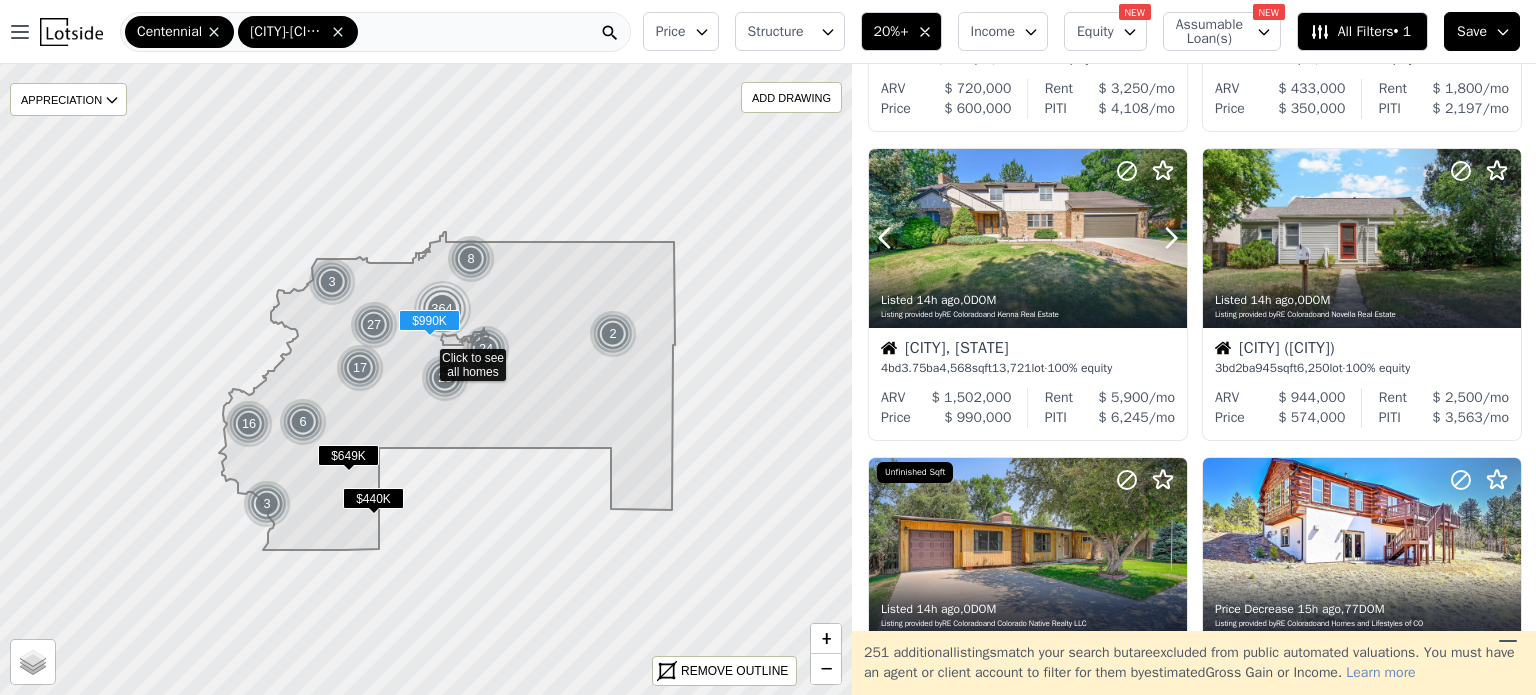 click at bounding box center (1123, 213) 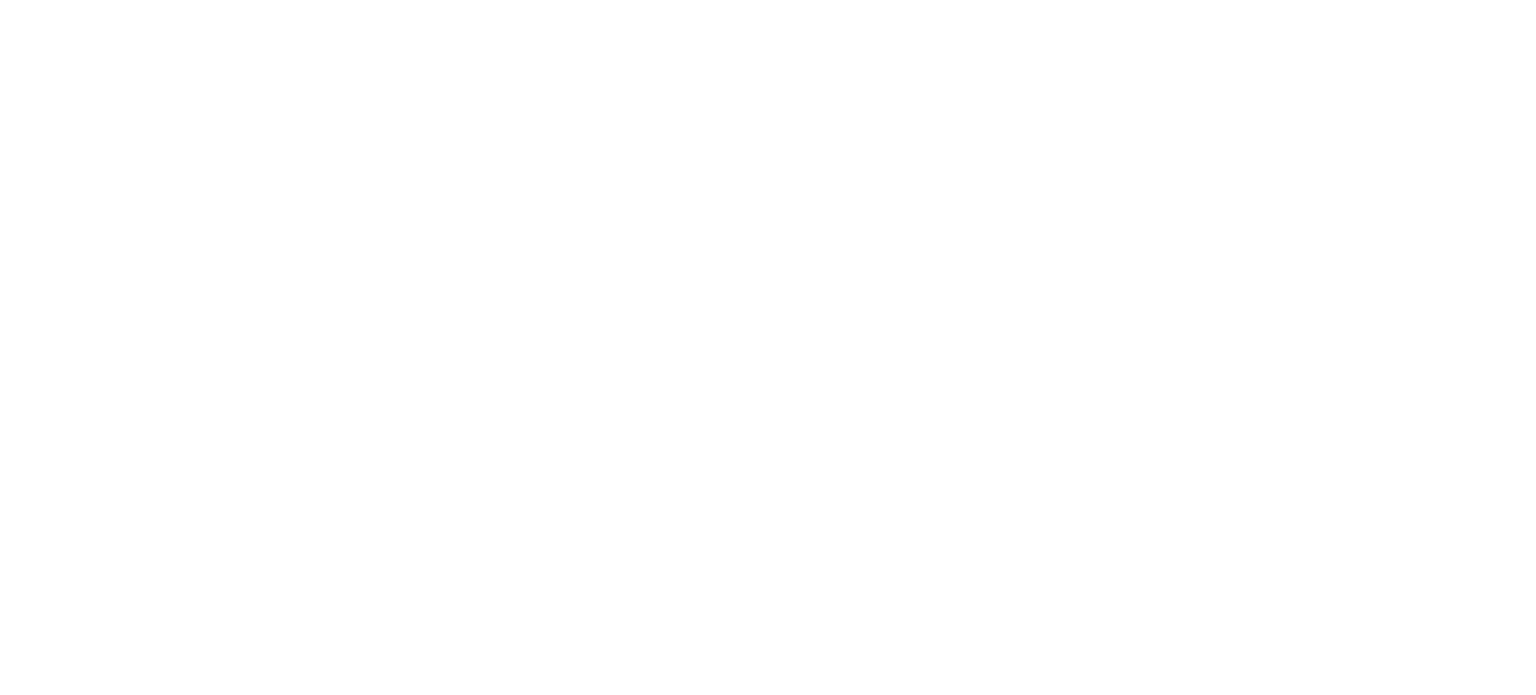 scroll, scrollTop: 0, scrollLeft: 0, axis: both 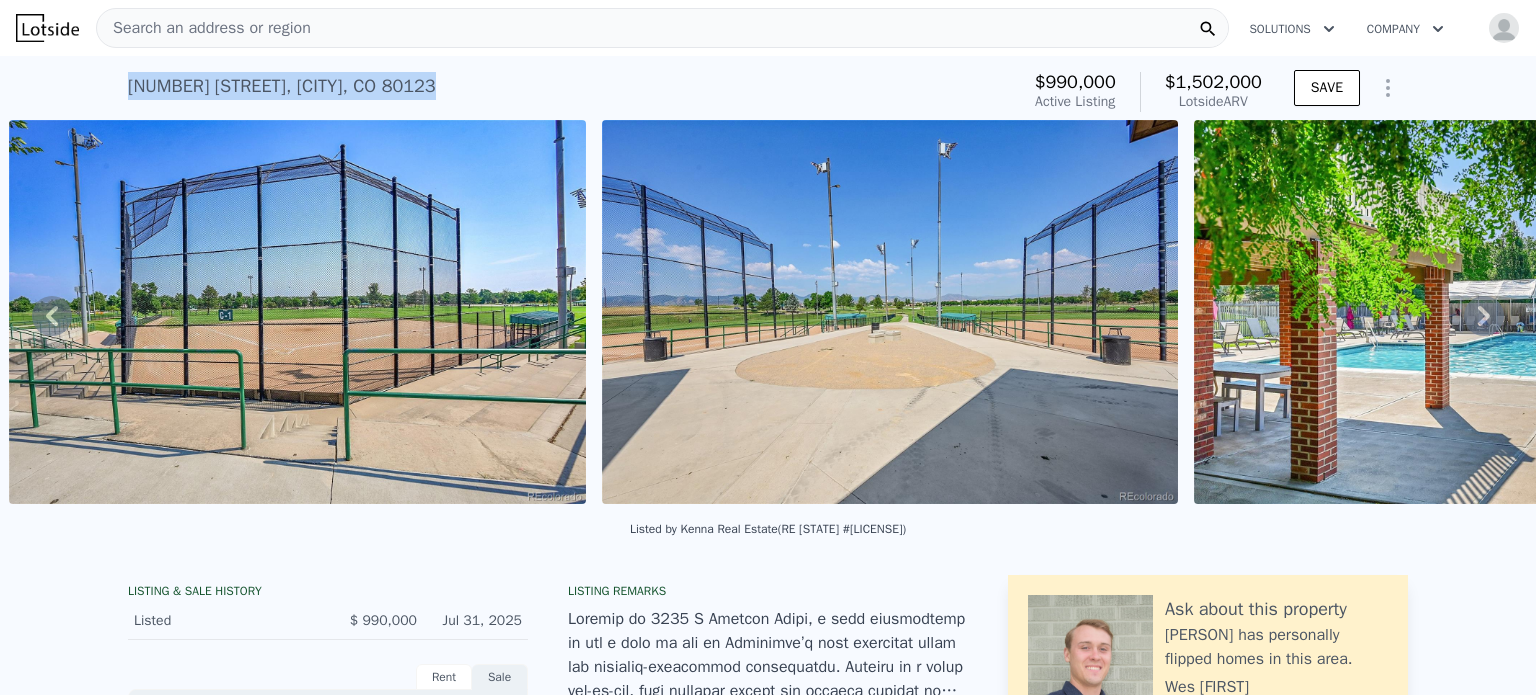 drag, startPoint x: 432, startPoint y: 92, endPoint x: 92, endPoint y: 92, distance: 340 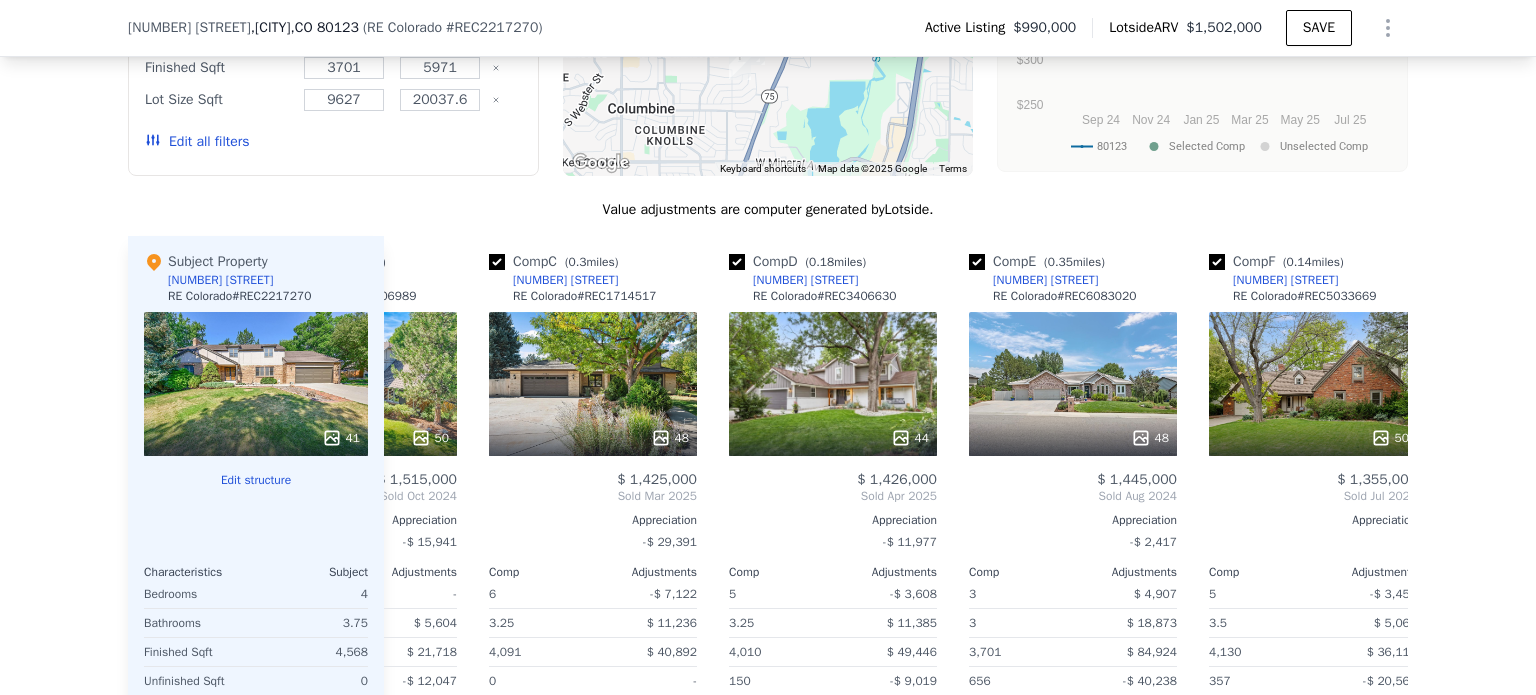 scroll, scrollTop: 1932, scrollLeft: 0, axis: vertical 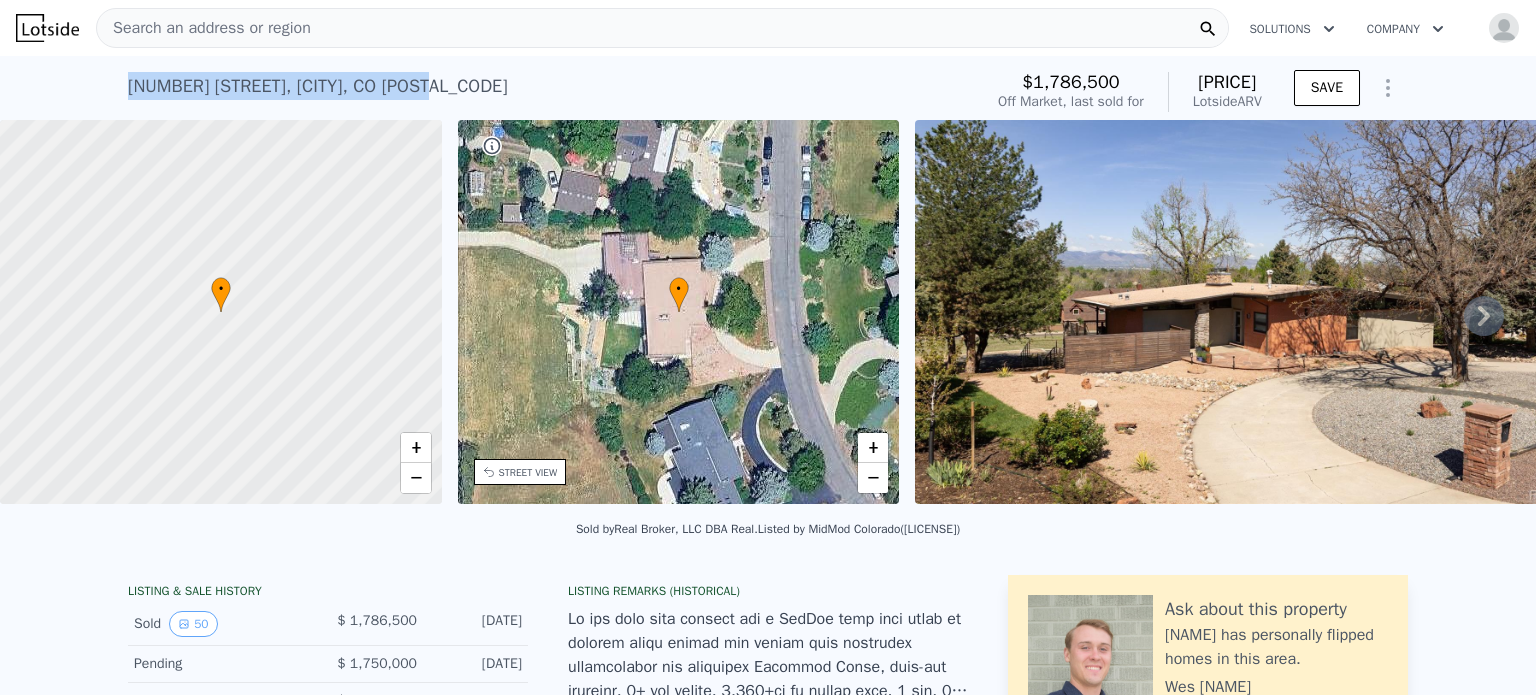 drag, startPoint x: 425, startPoint y: 91, endPoint x: 117, endPoint y: 99, distance: 308.10388 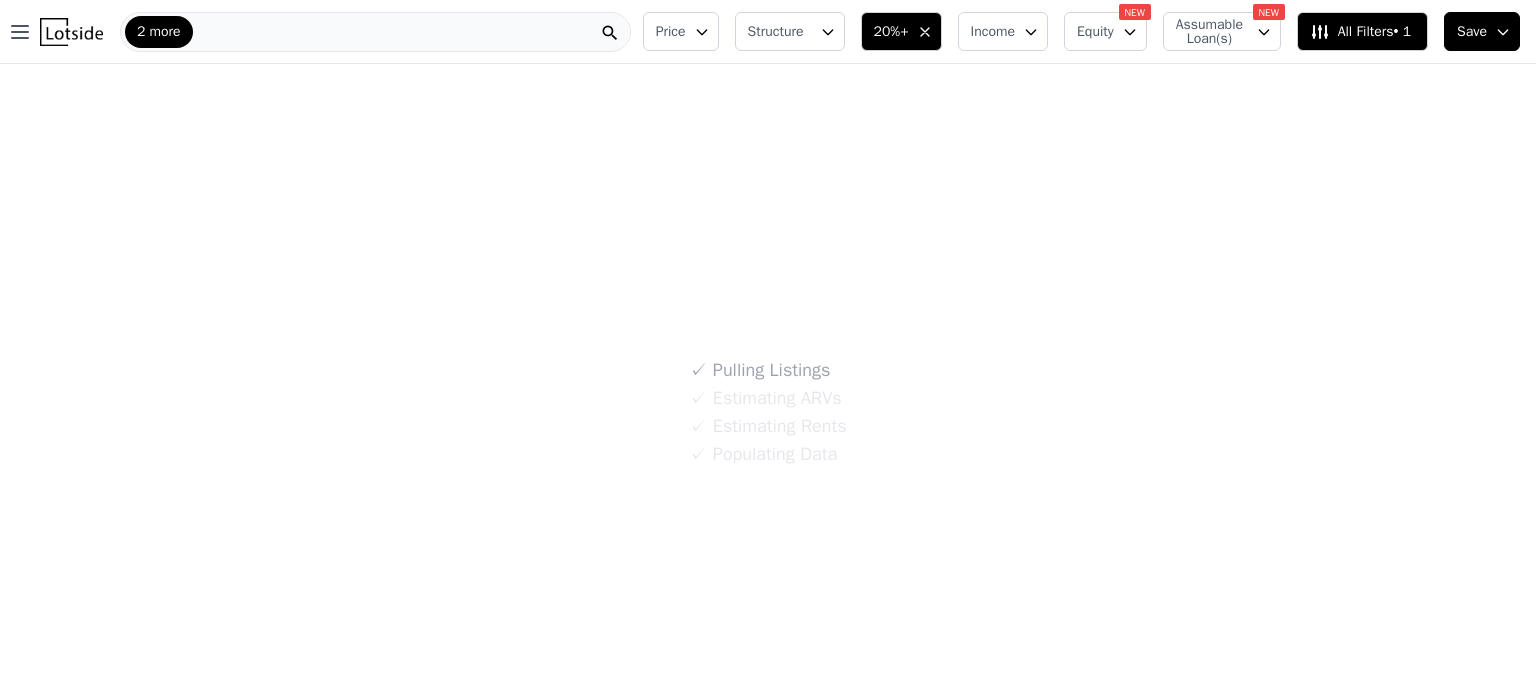 scroll, scrollTop: 0, scrollLeft: 0, axis: both 